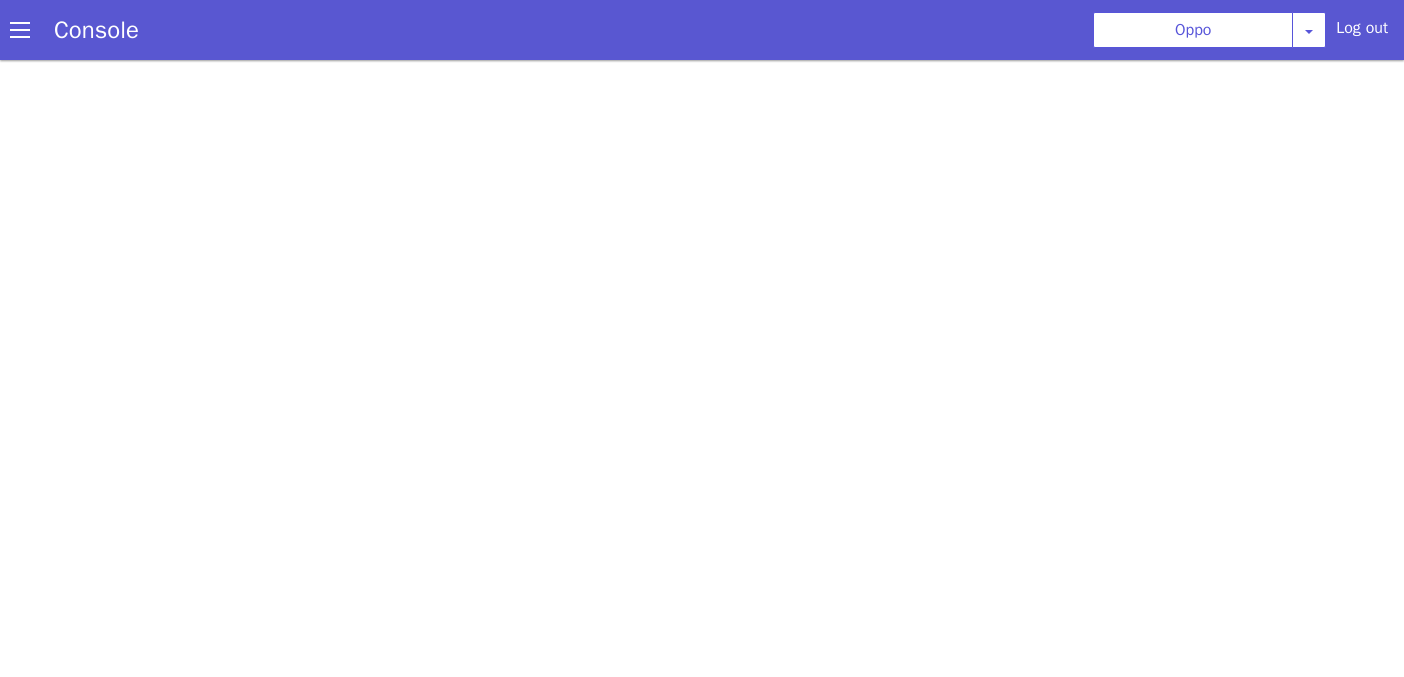 scroll, scrollTop: 0, scrollLeft: 0, axis: both 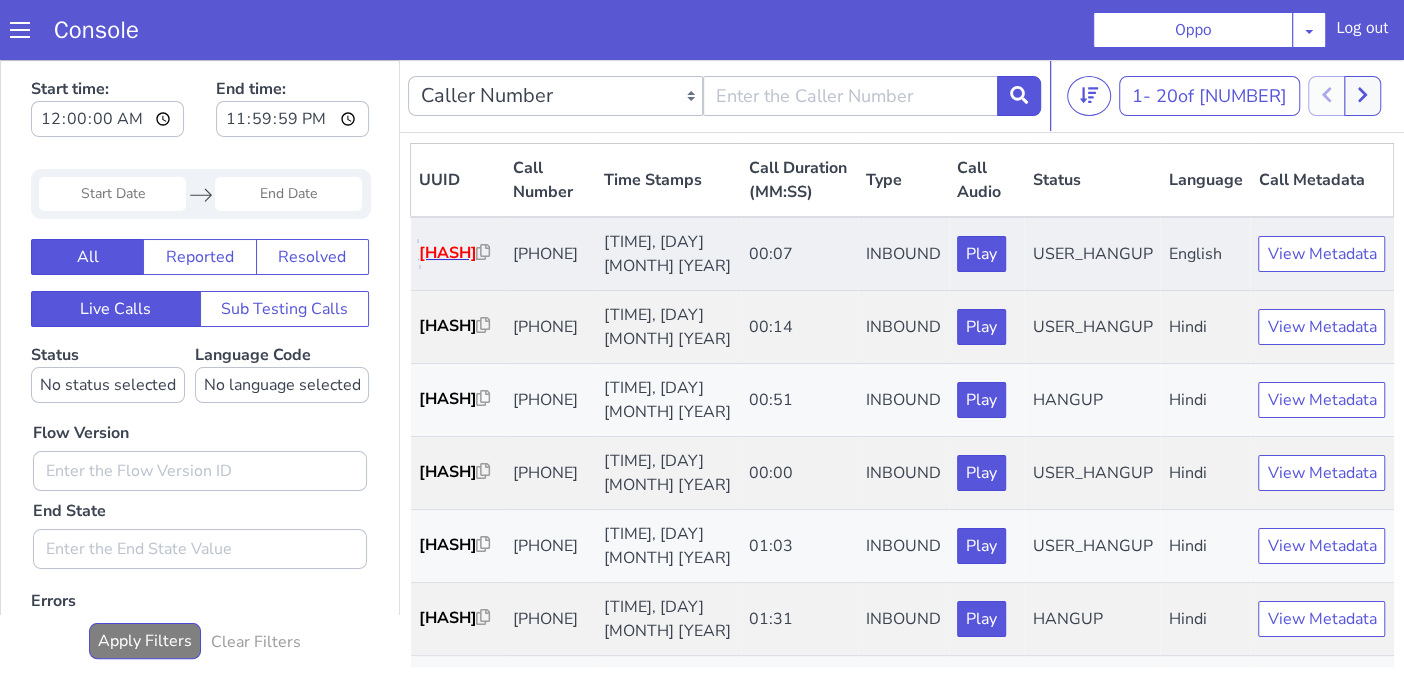 click on "[HASH]" at bounding box center (448, 253) 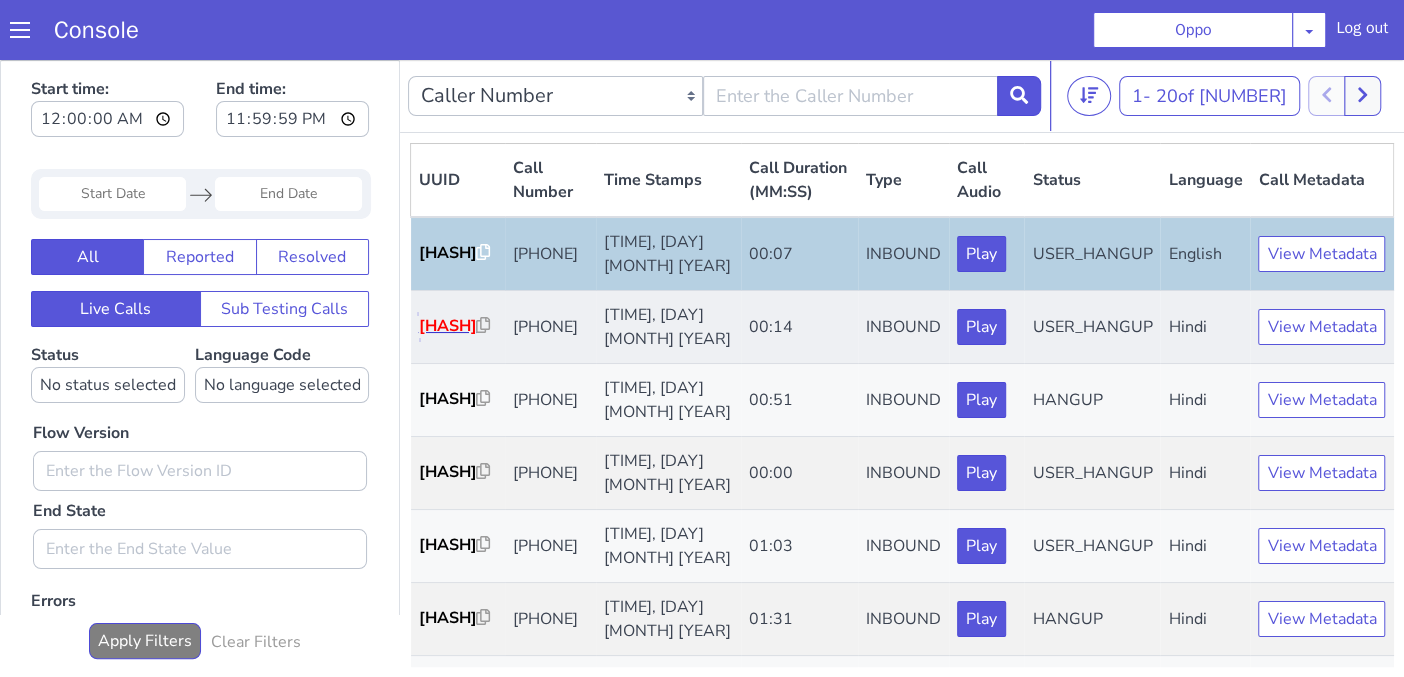 click on "[HASH]" at bounding box center [448, 326] 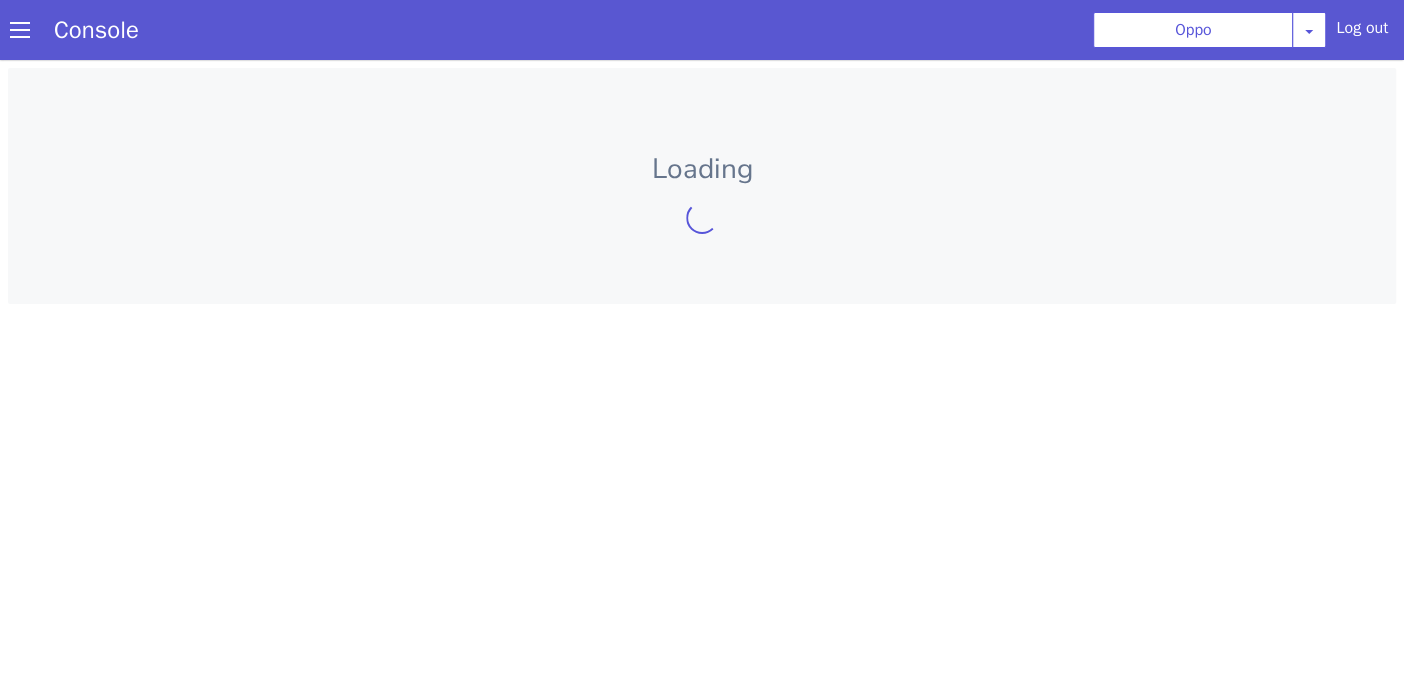 scroll, scrollTop: 0, scrollLeft: 0, axis: both 